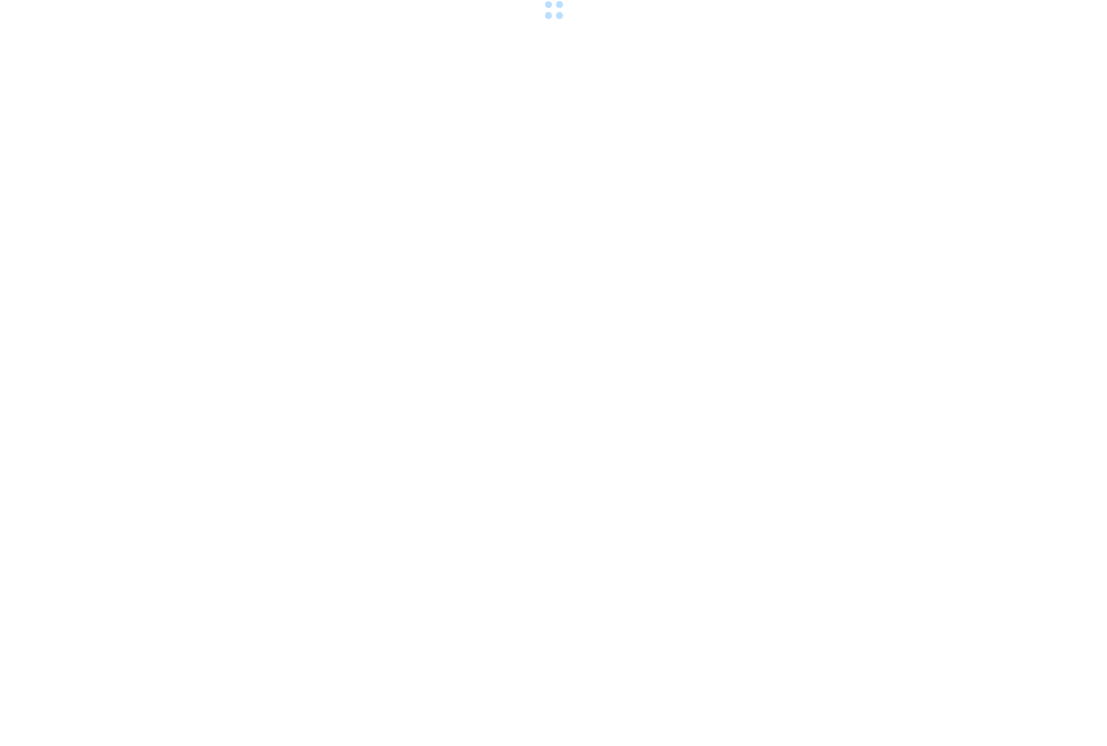 scroll, scrollTop: 0, scrollLeft: 0, axis: both 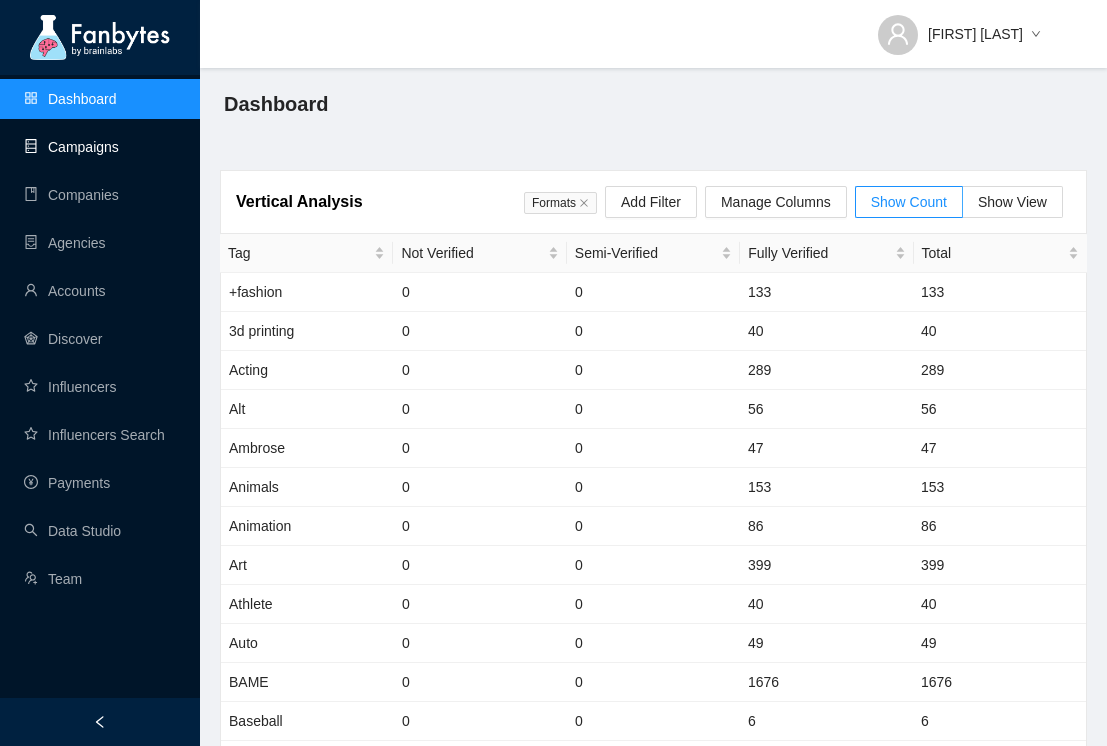 click on "Campaigns" at bounding box center [71, 147] 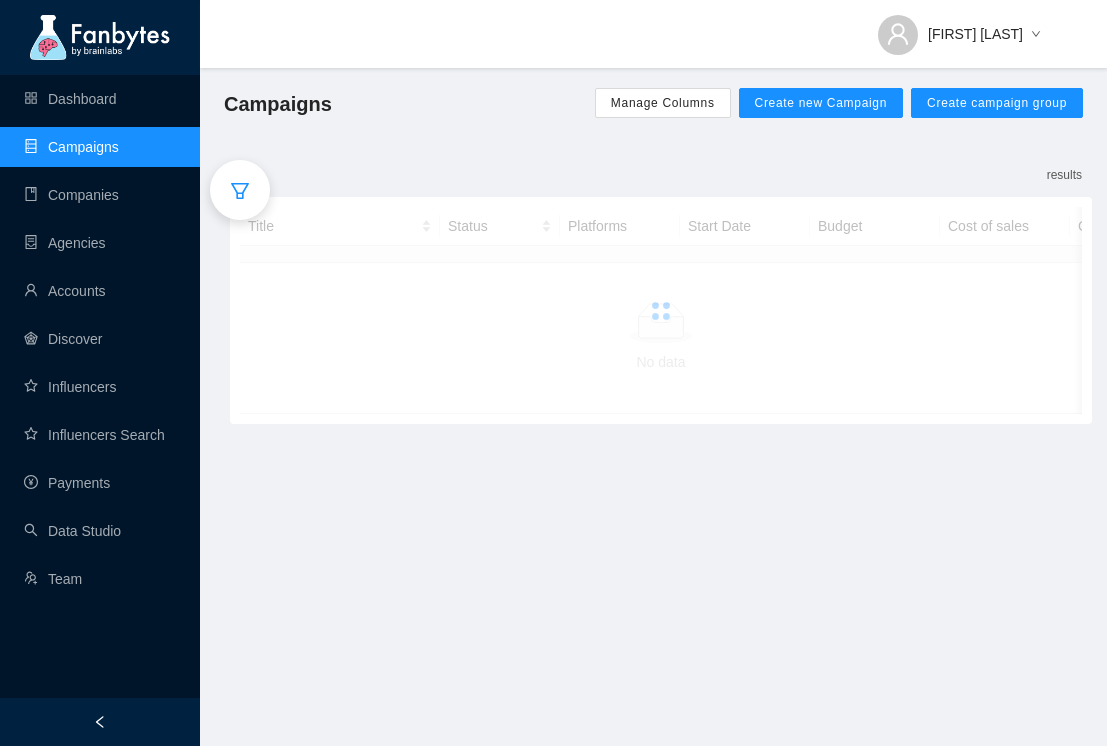 click at bounding box center (240, 190) 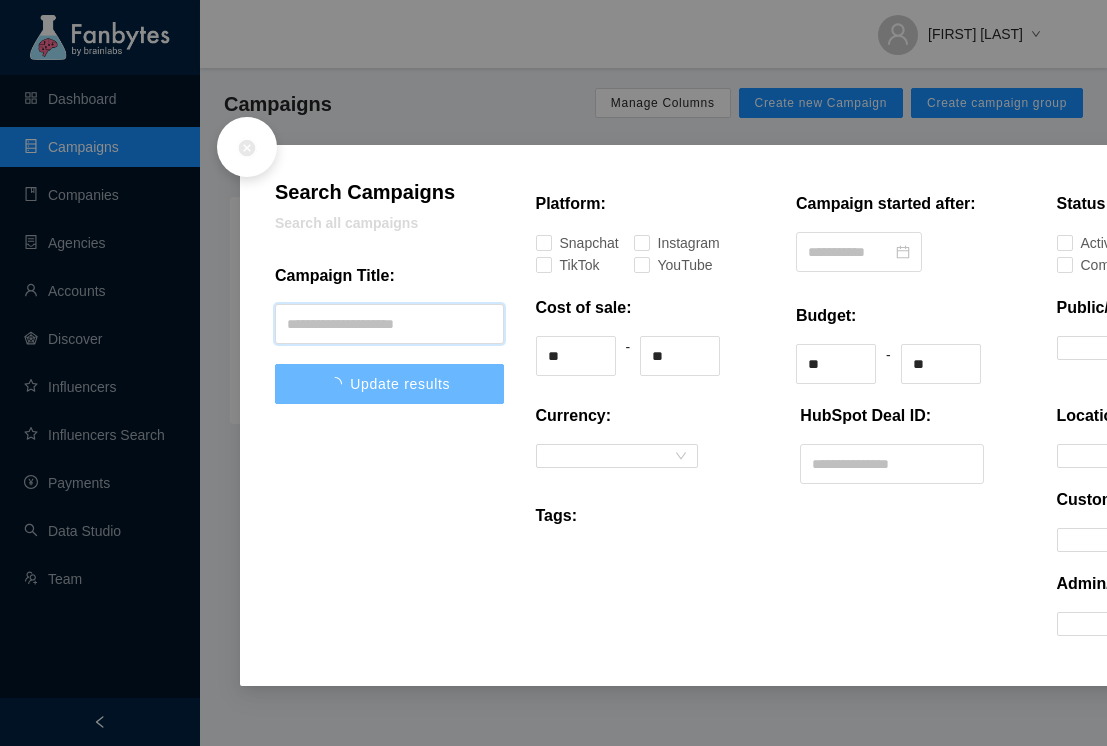 click at bounding box center [389, 324] 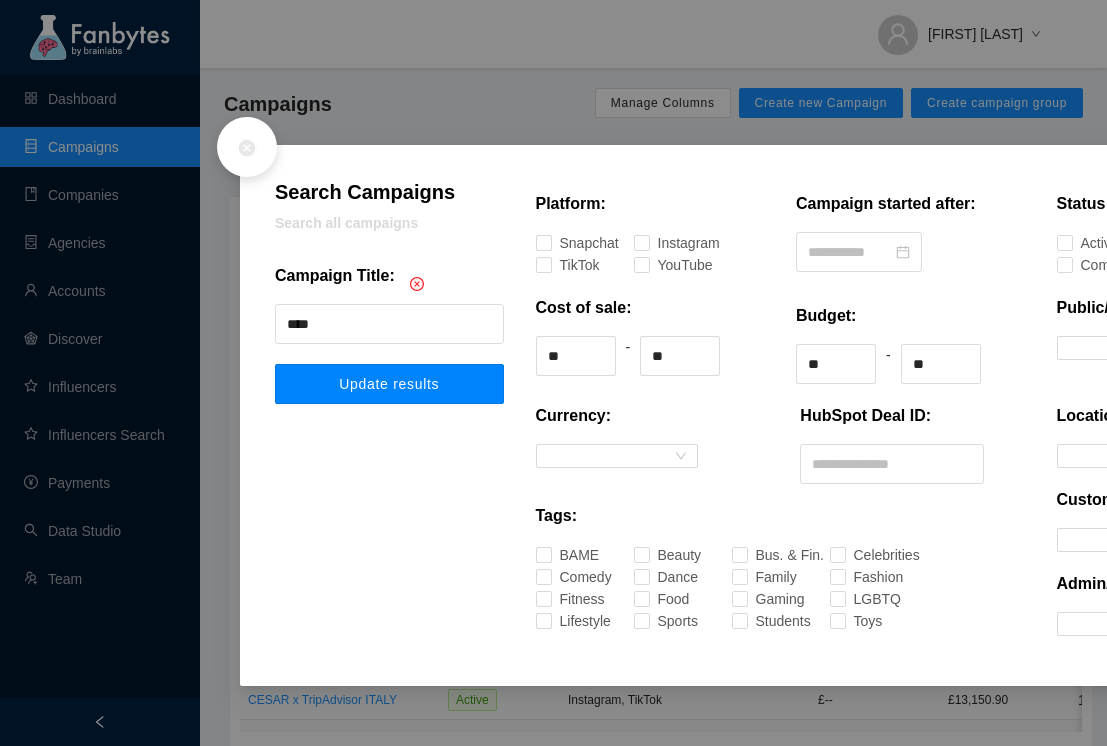 click on "Update results" at bounding box center [389, 384] 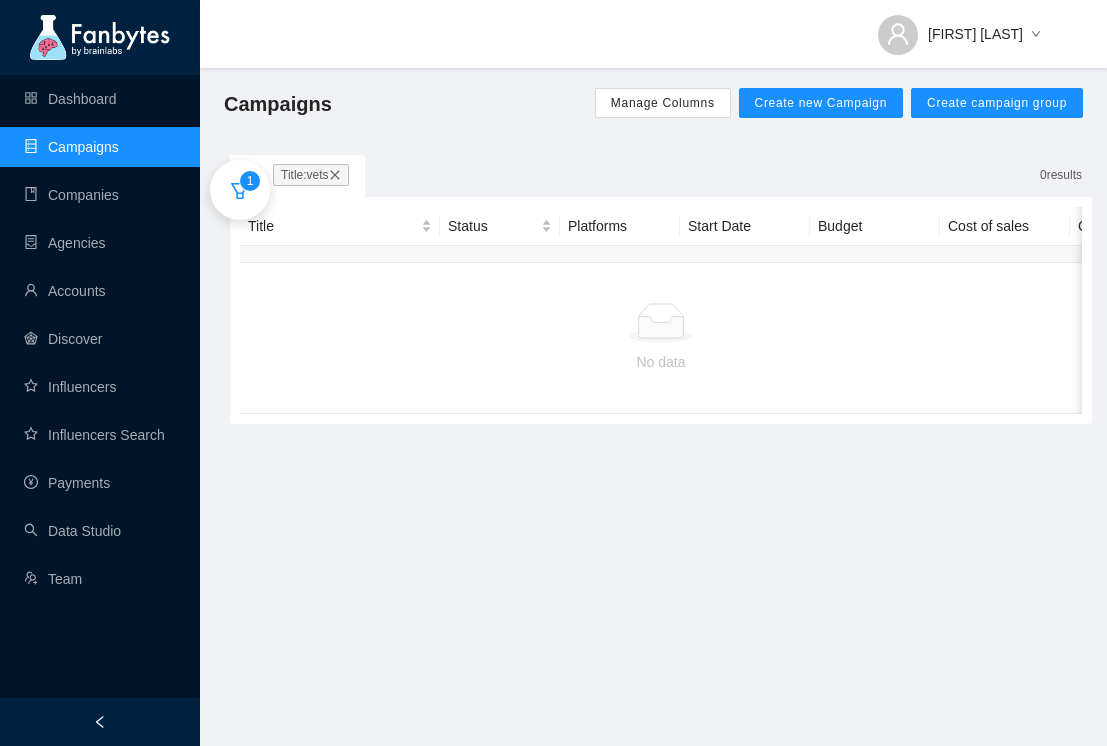 click 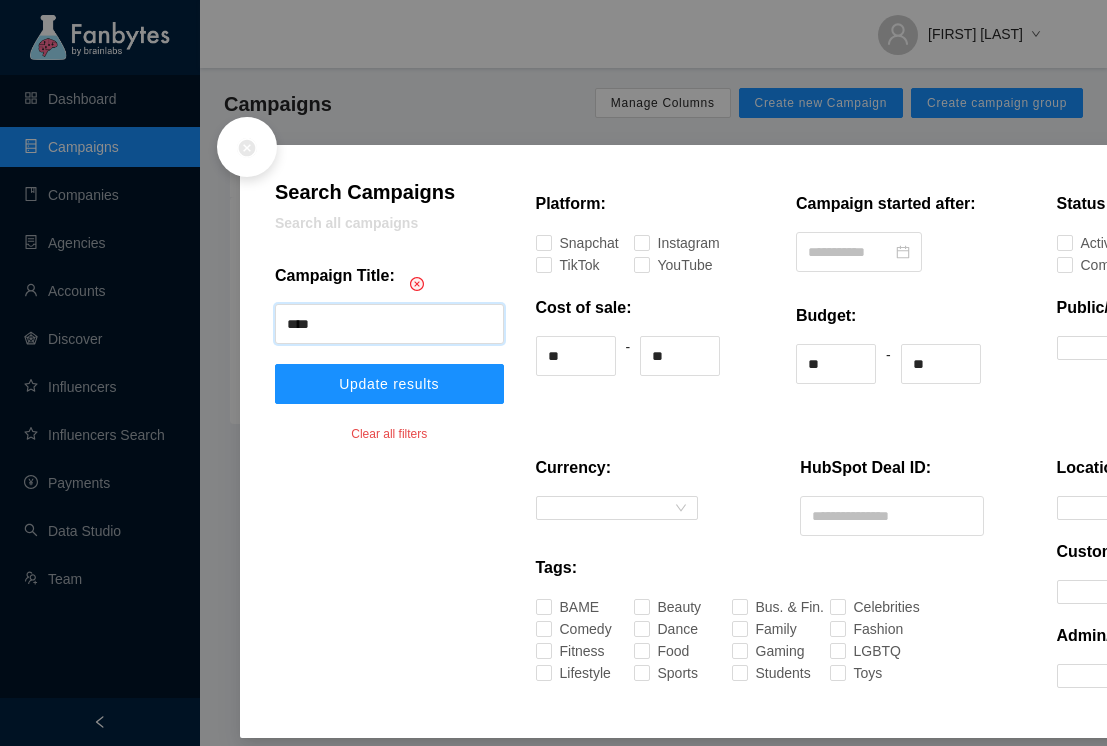 click on "****" at bounding box center (389, 324) 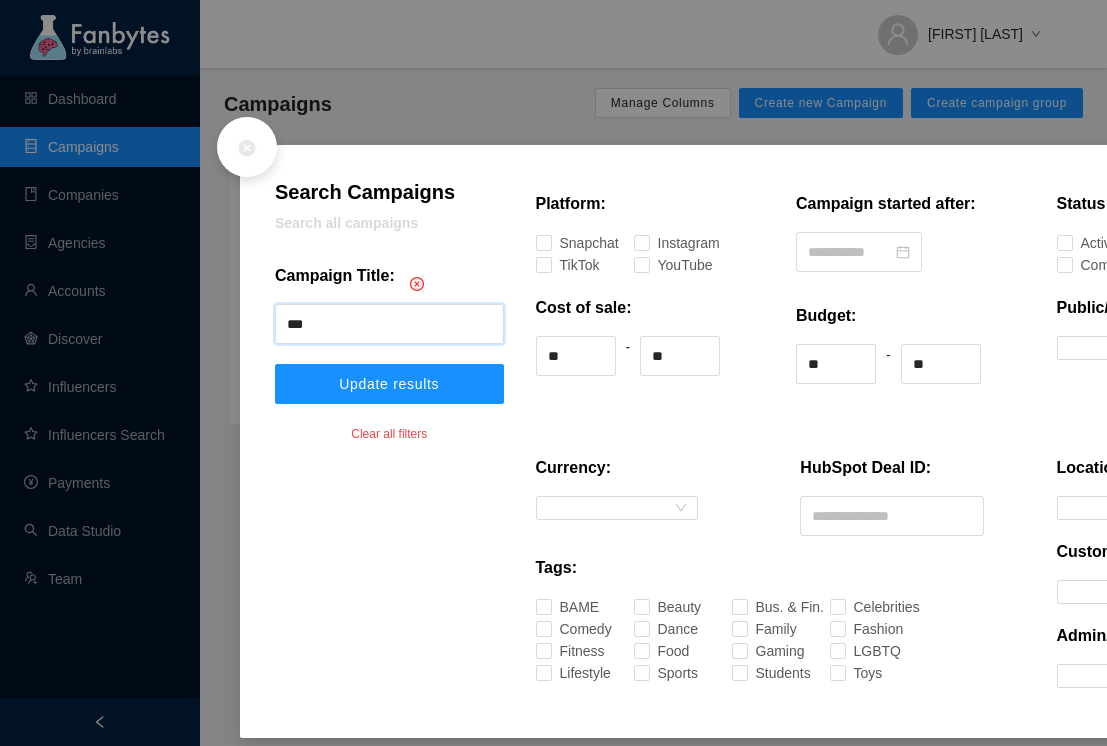type on "***" 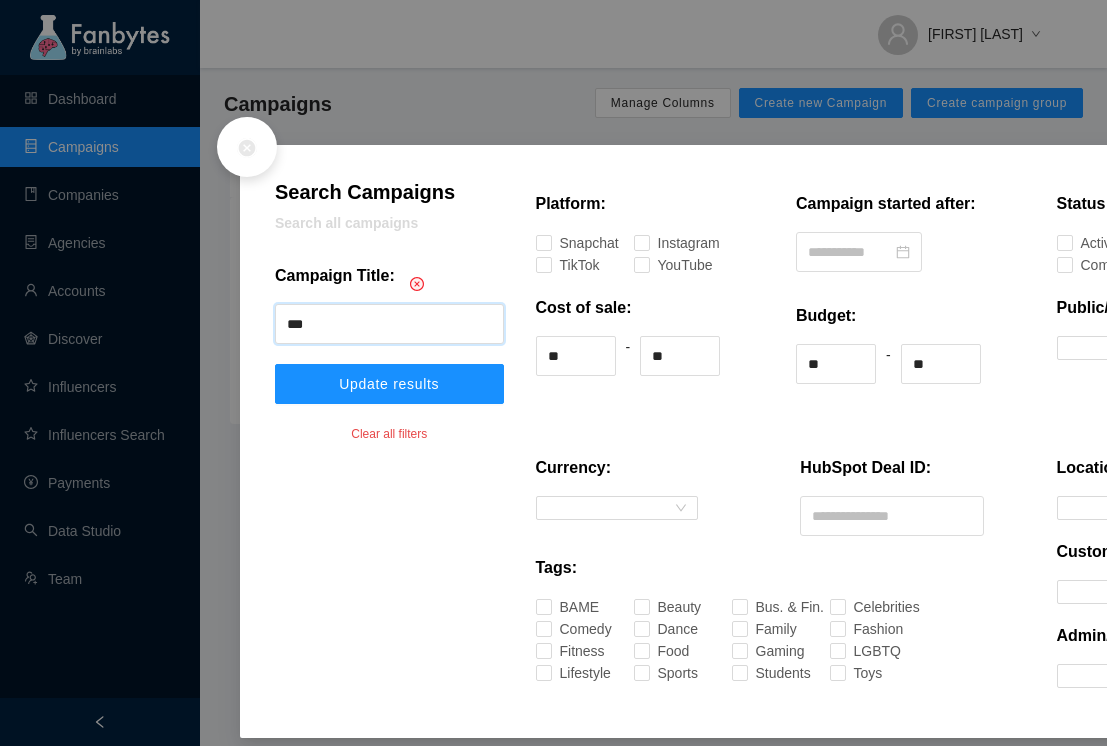 click on "Update results" at bounding box center (389, 384) 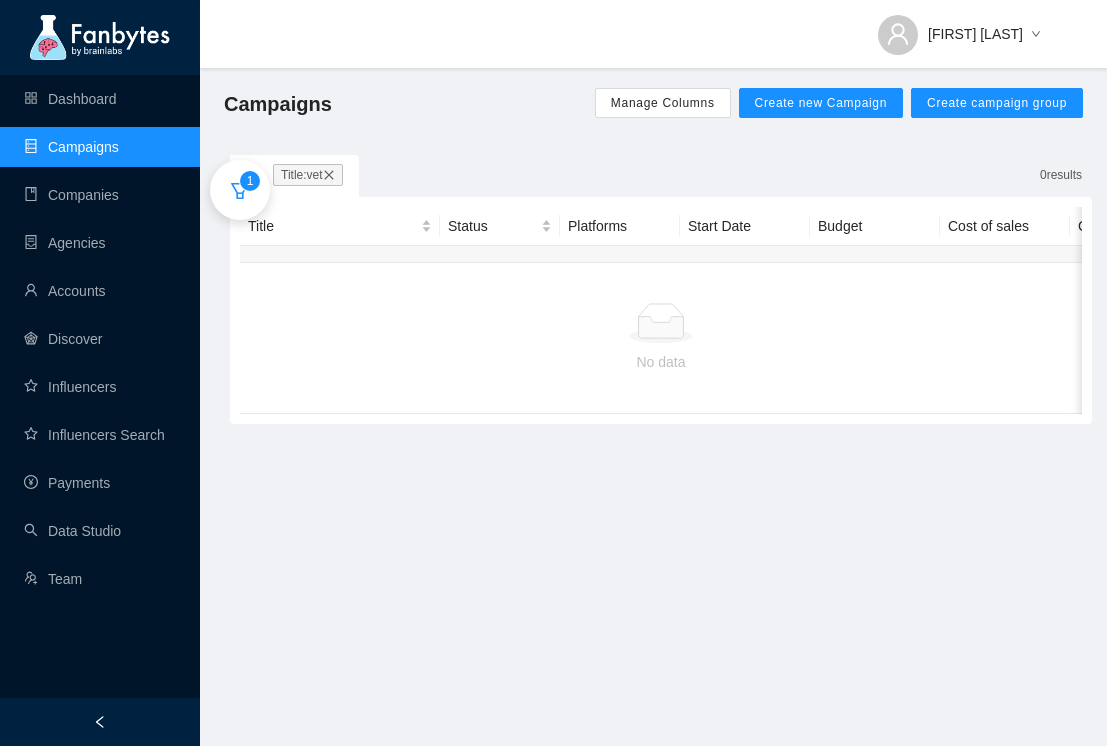 click 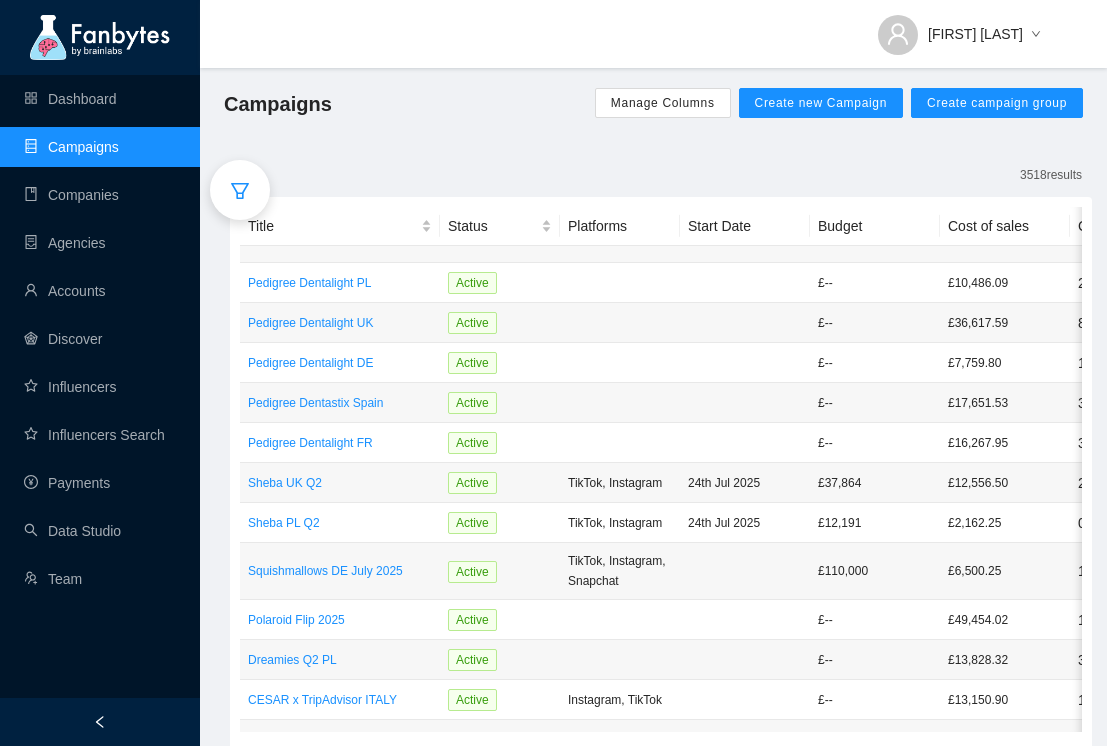 click at bounding box center (240, 190) 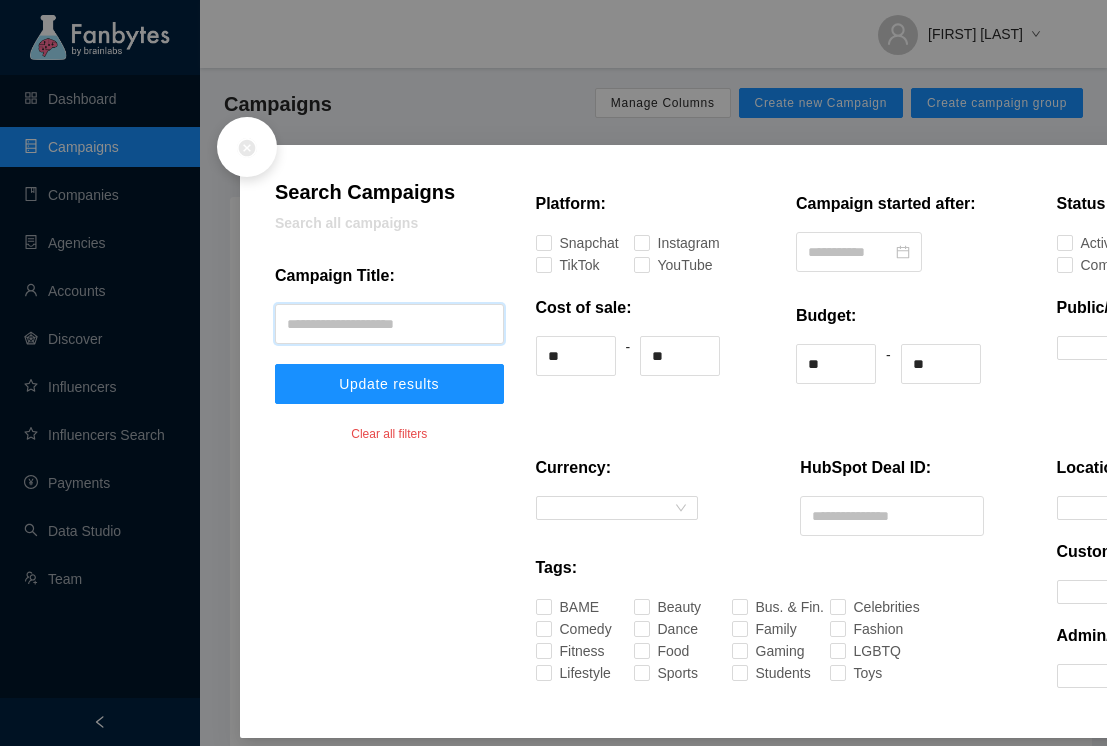 click at bounding box center [389, 324] 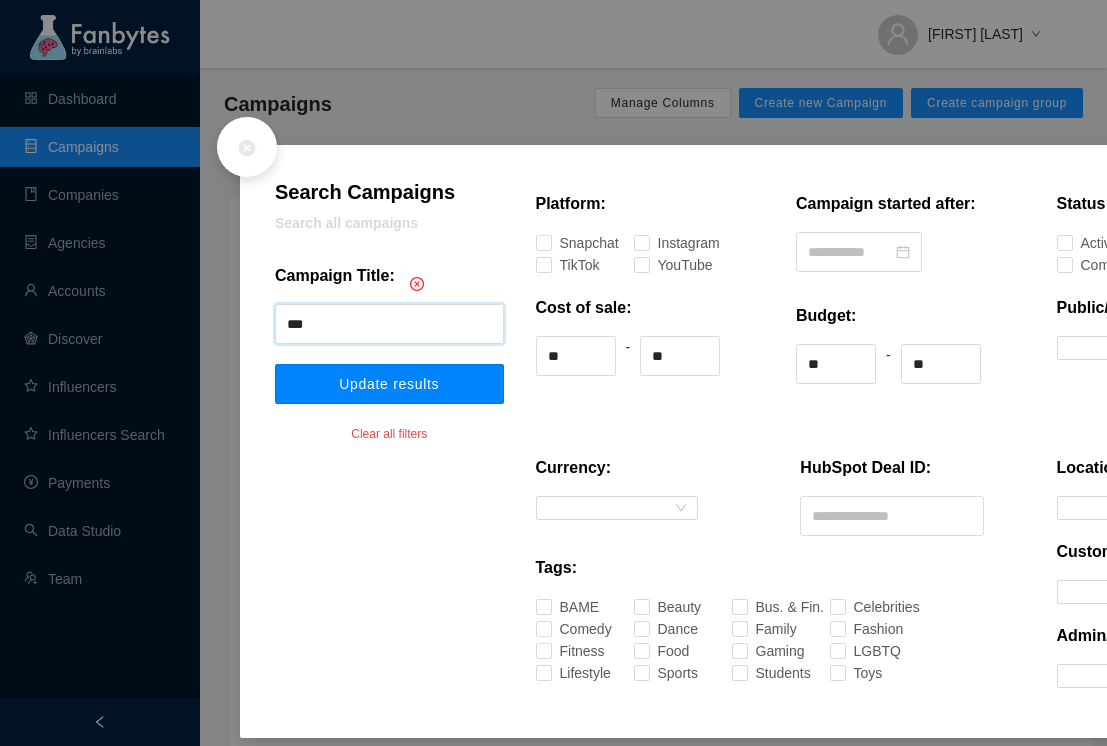 type on "***" 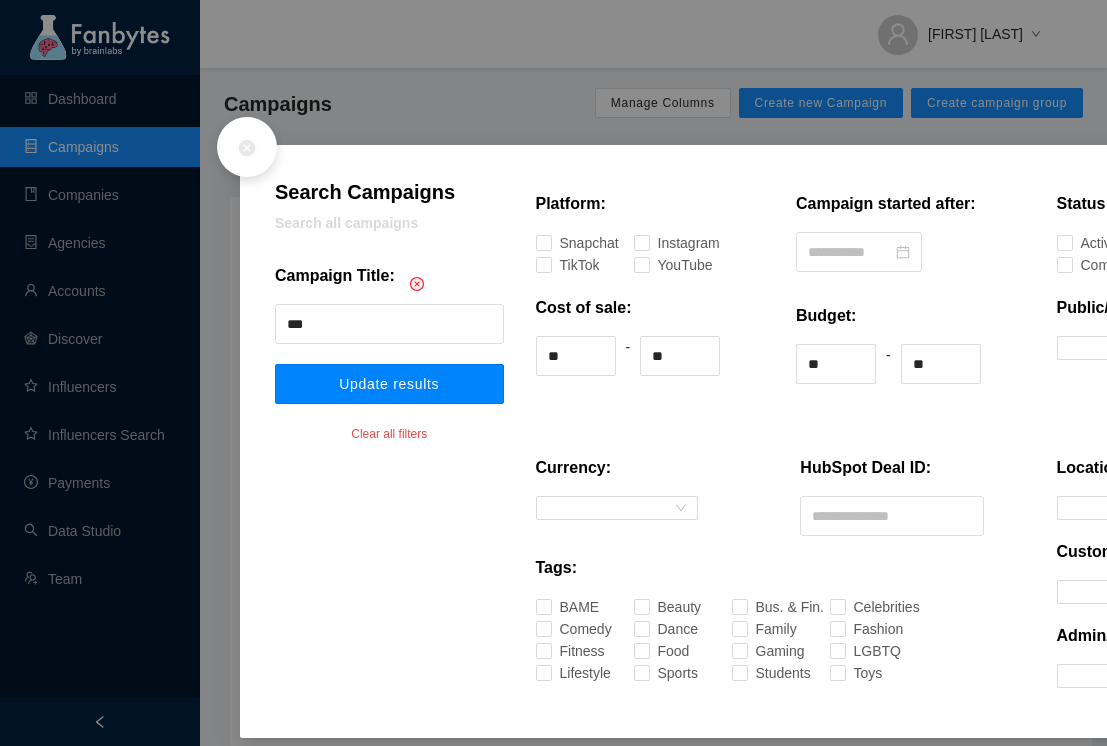 click on "Update results" at bounding box center [389, 384] 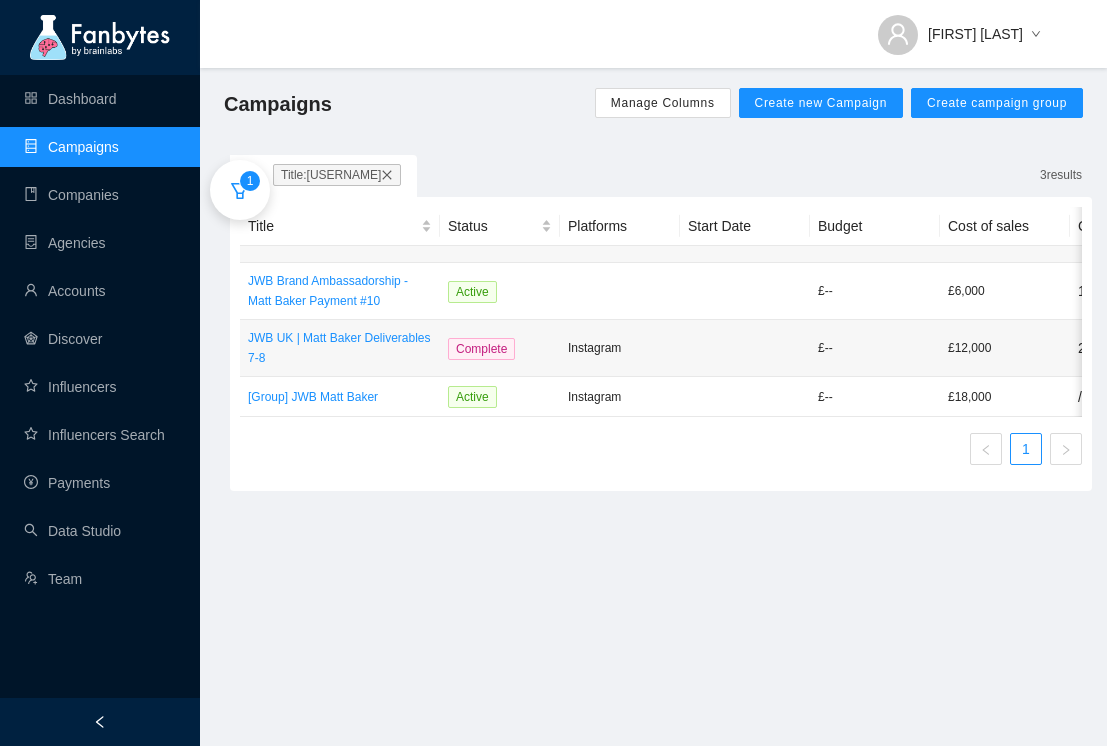click on "1" at bounding box center (240, 190) 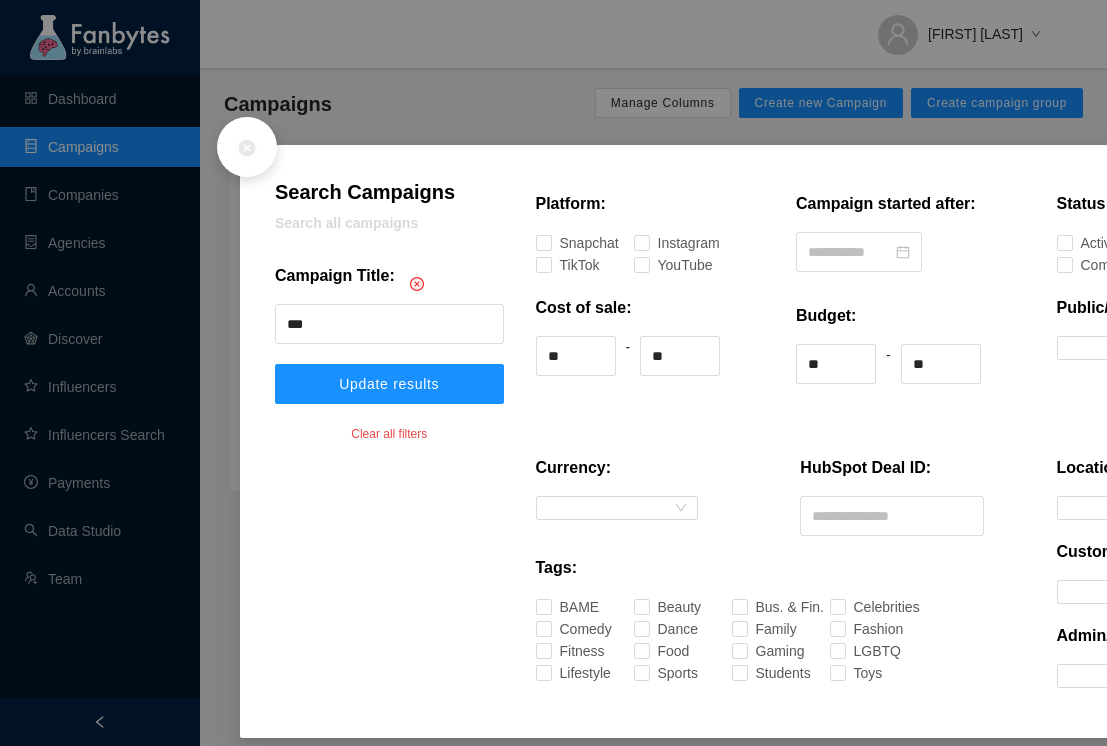 click 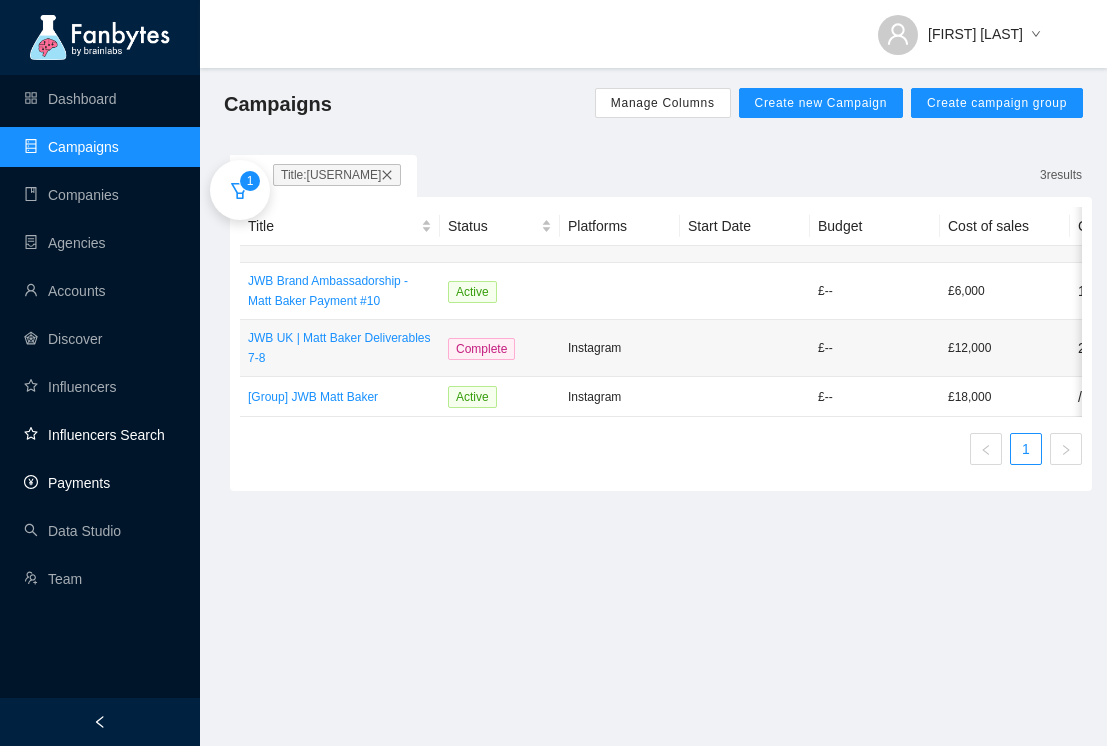 click on "Payments" at bounding box center (67, 483) 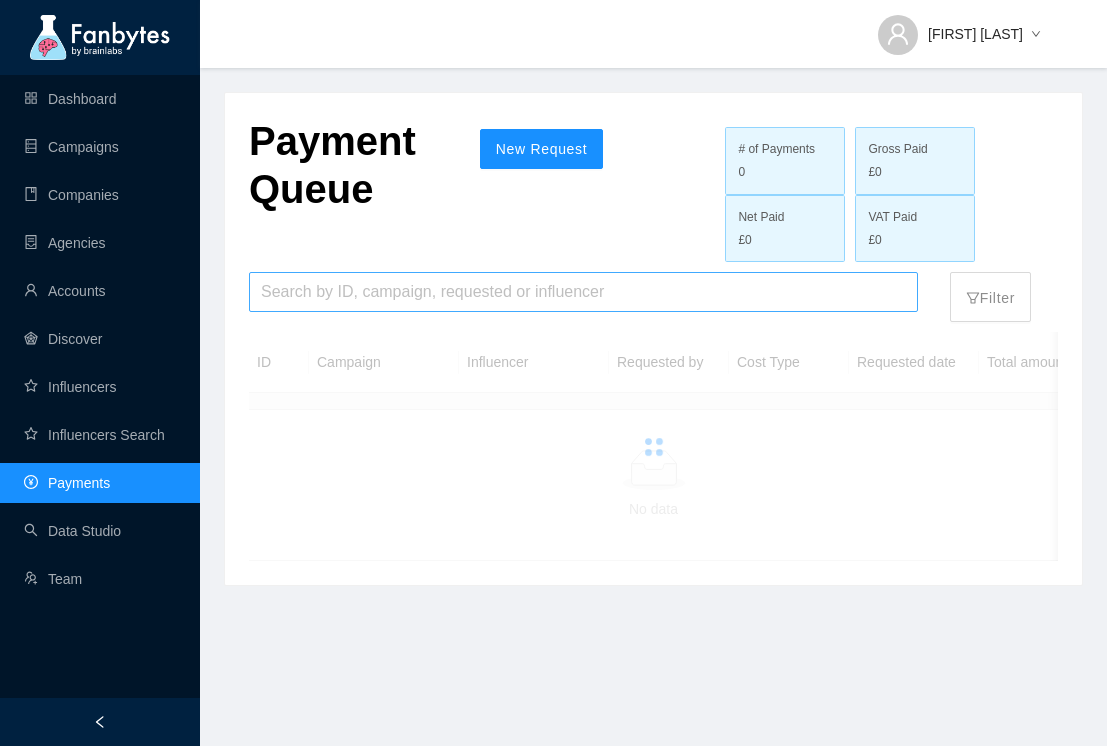 click at bounding box center (583, 292) 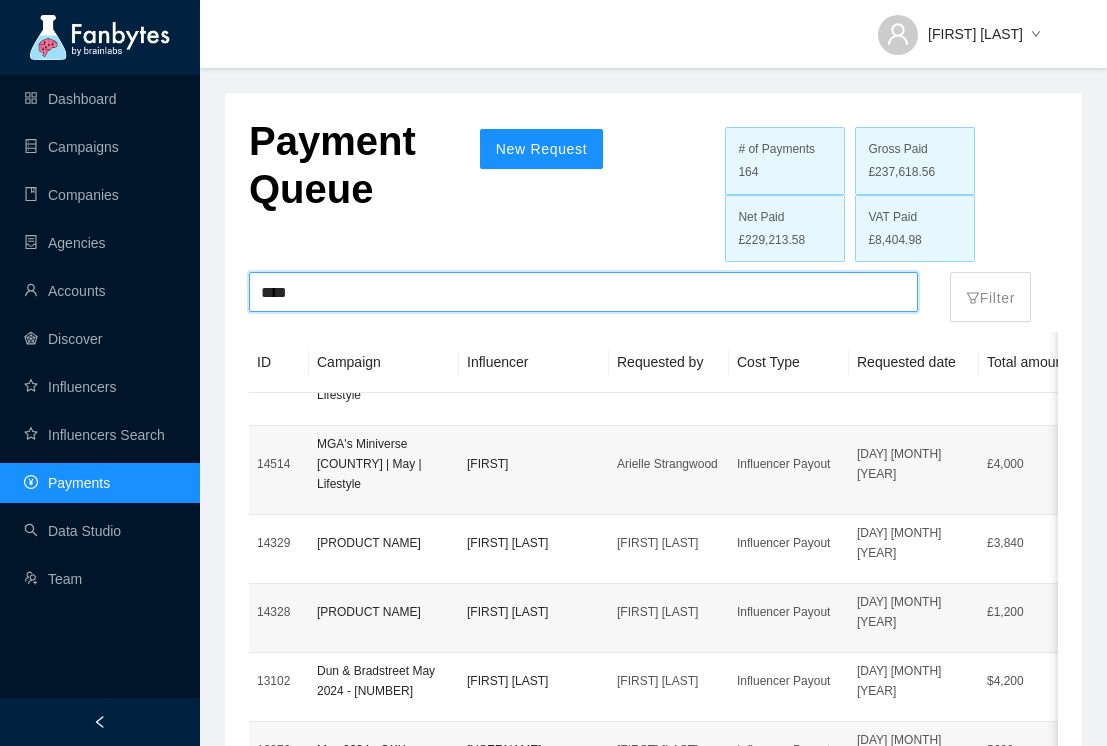 scroll, scrollTop: 849, scrollLeft: 0, axis: vertical 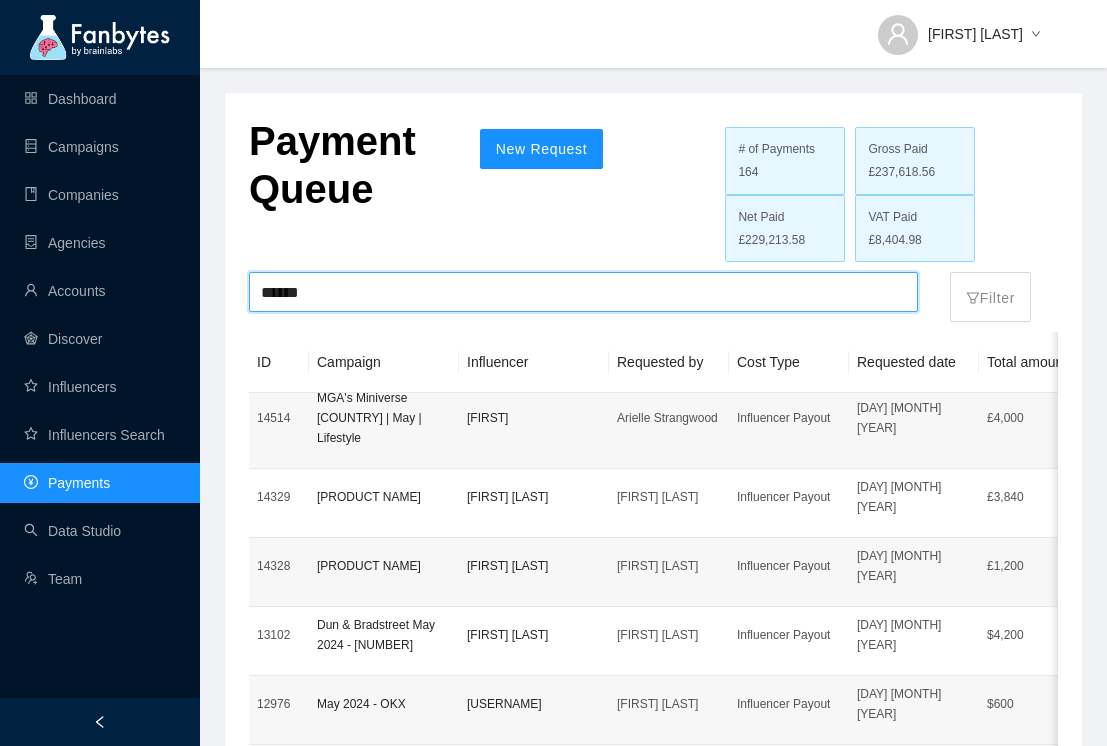 type on "*******" 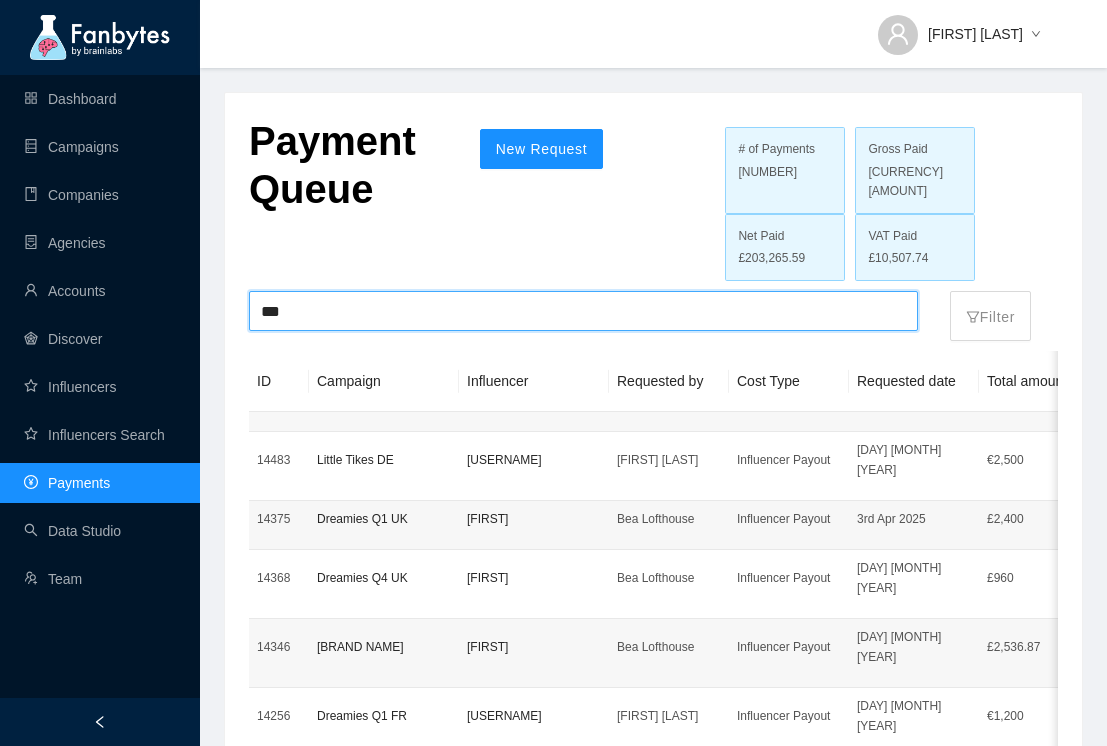scroll, scrollTop: 273, scrollLeft: 2, axis: both 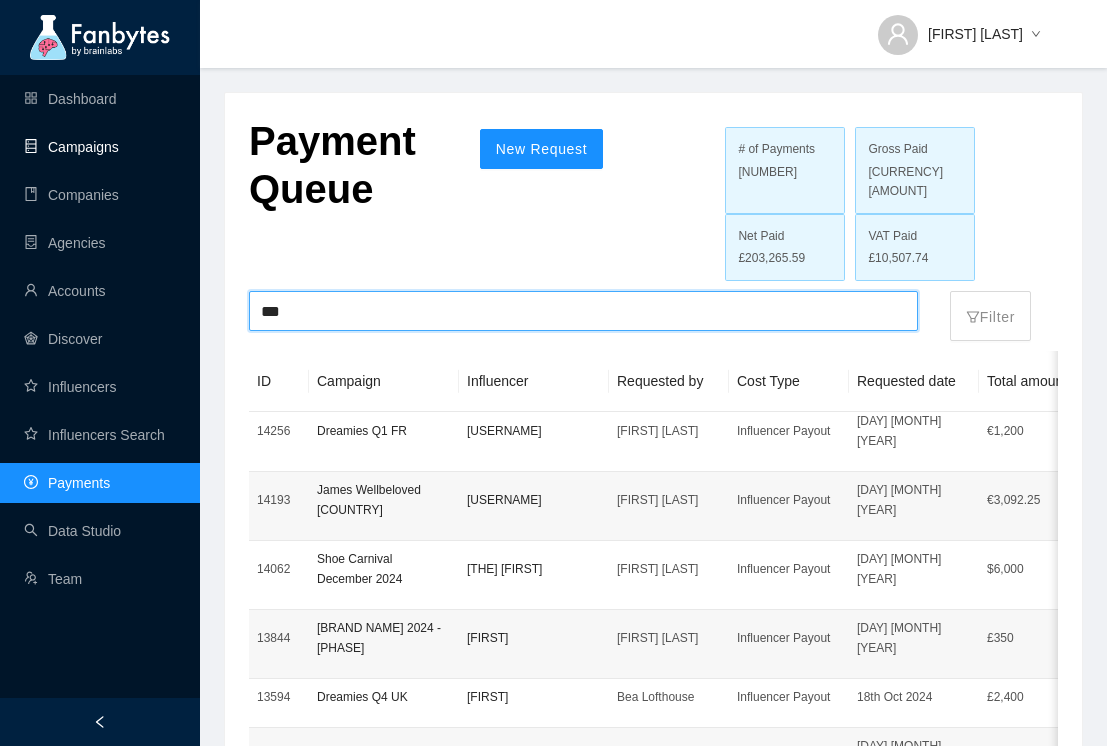 type on "***" 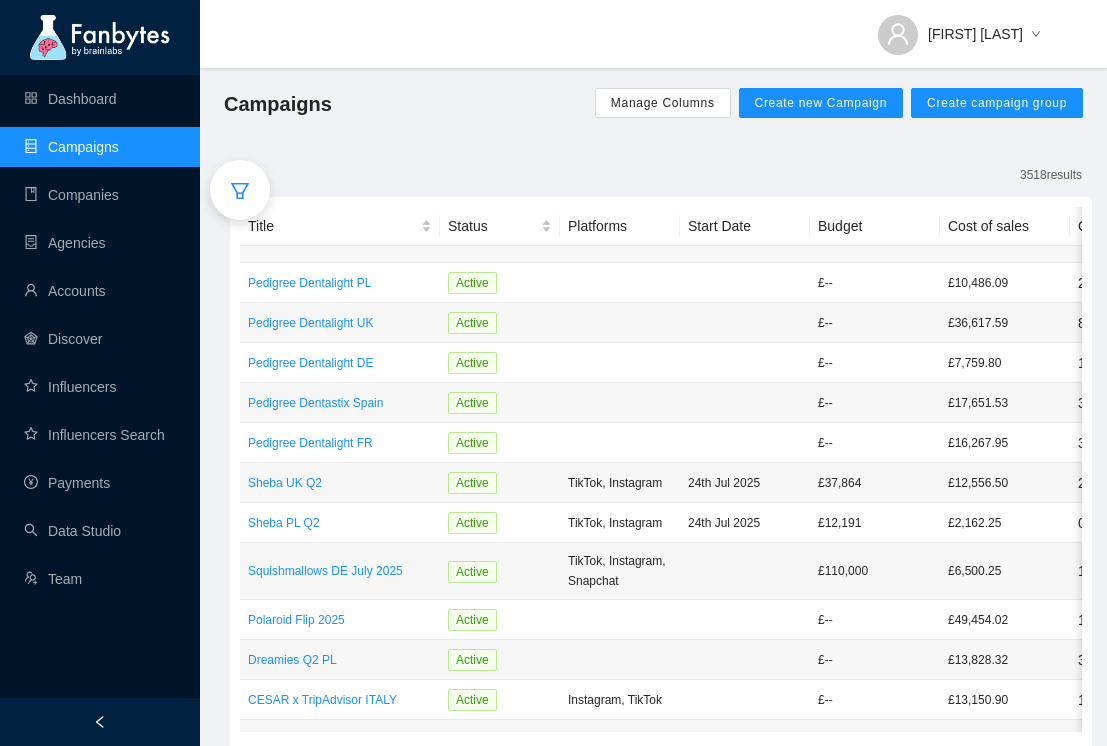 click 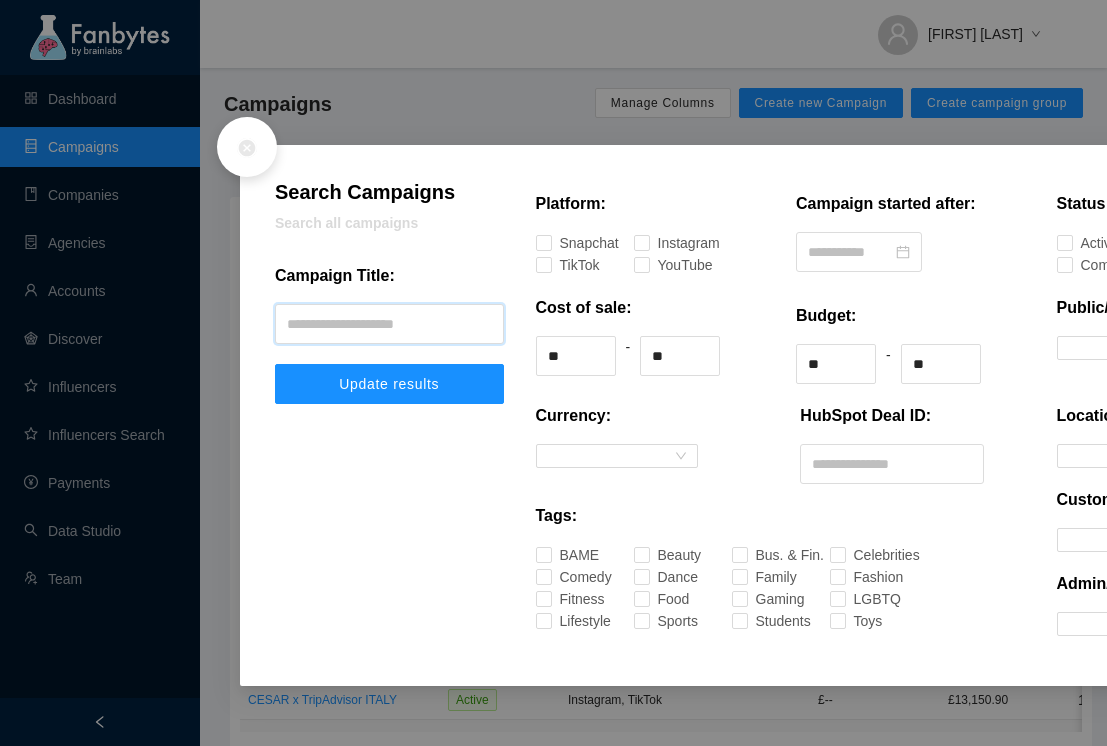 click at bounding box center (389, 324) 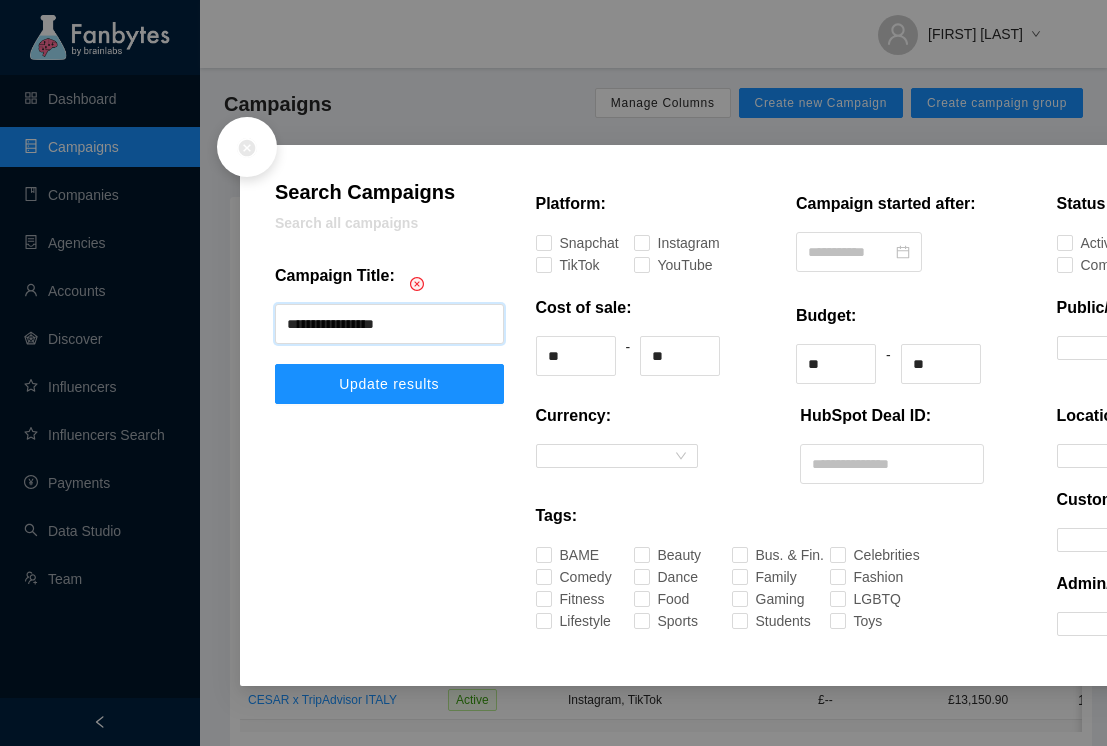 type on "**********" 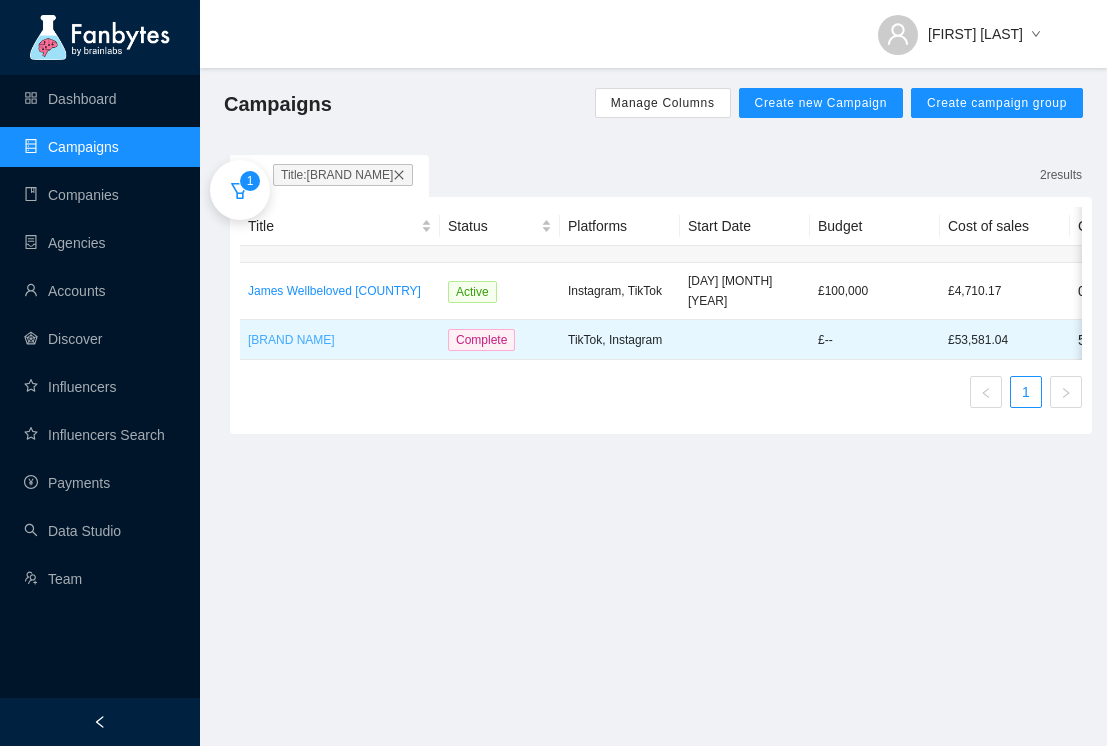 click on "[BRAND NAME]" at bounding box center [340, 340] 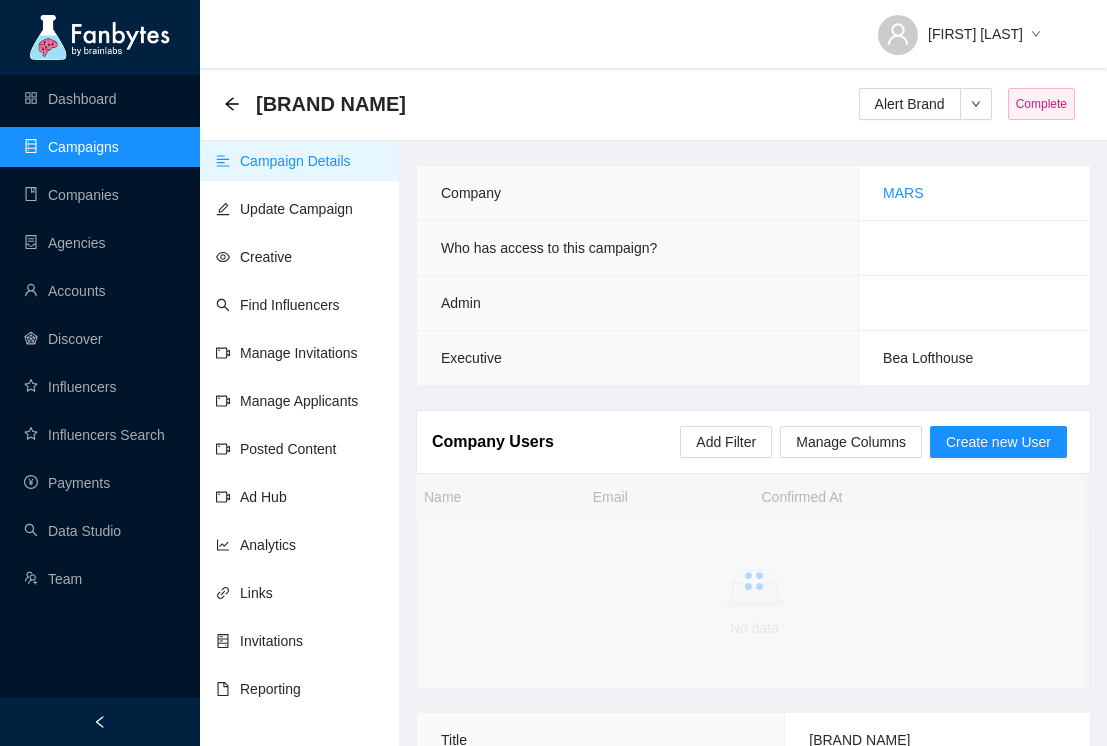 click on "Campaign Details Update Campaign Creative Find Influencers Manage Invitations Manage Applicants Posted Content Ad Hub Analytics Links Invitations Reporting" at bounding box center [300, 510] 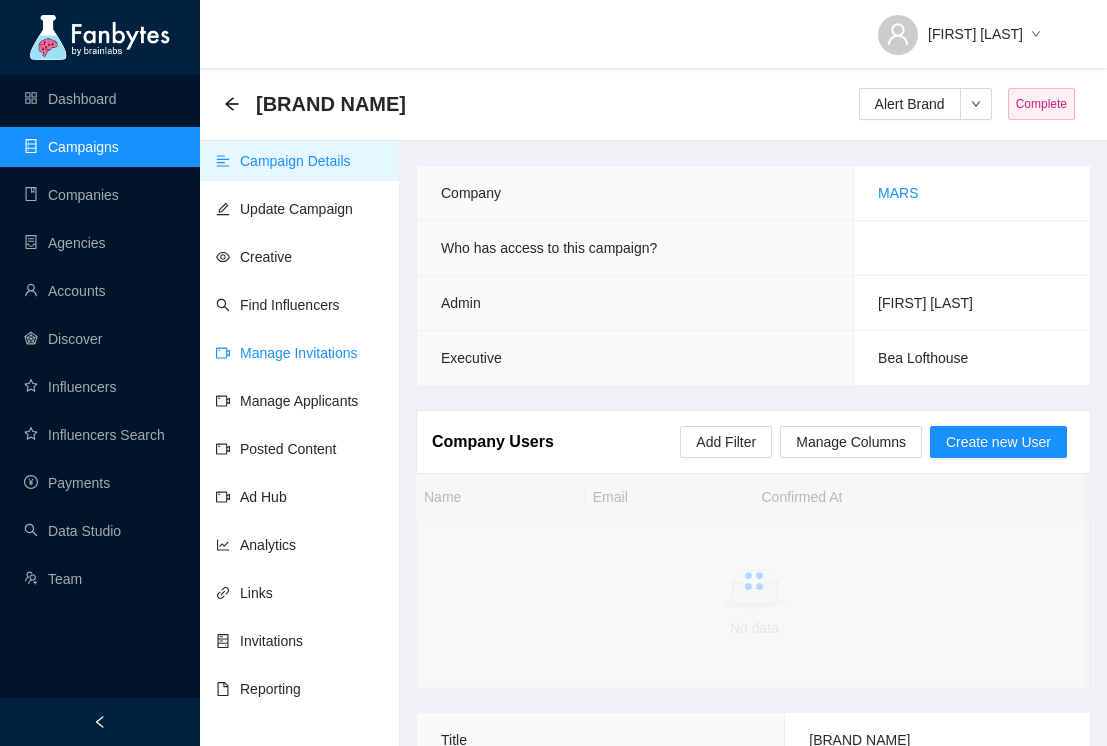 click on "Manage Invitations" at bounding box center (287, 353) 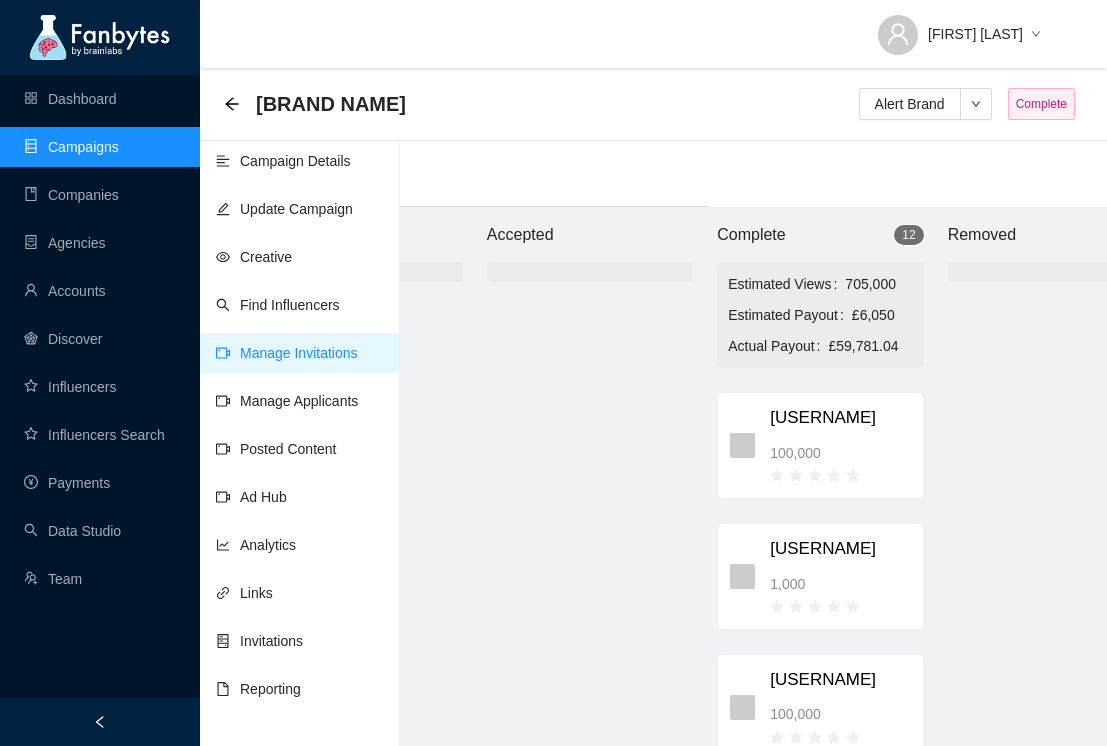 scroll, scrollTop: 0, scrollLeft: 401, axis: horizontal 